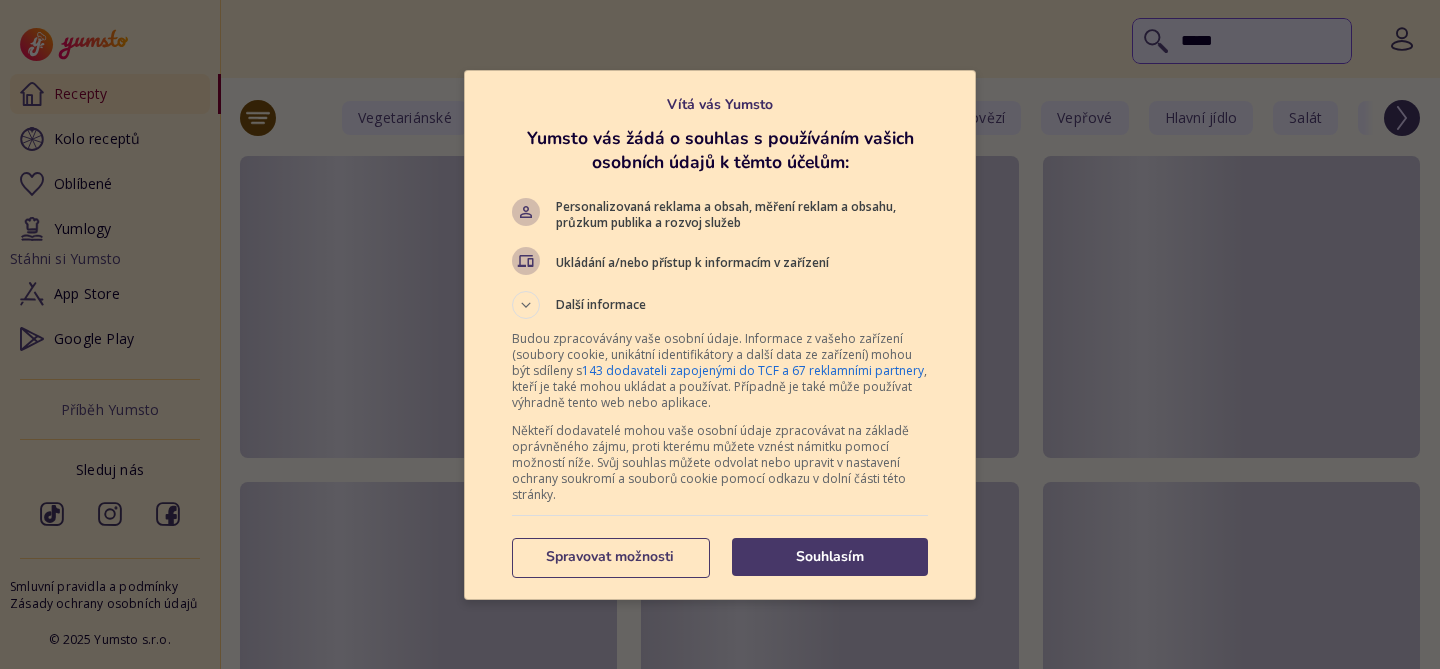 scroll, scrollTop: 0, scrollLeft: 0, axis: both 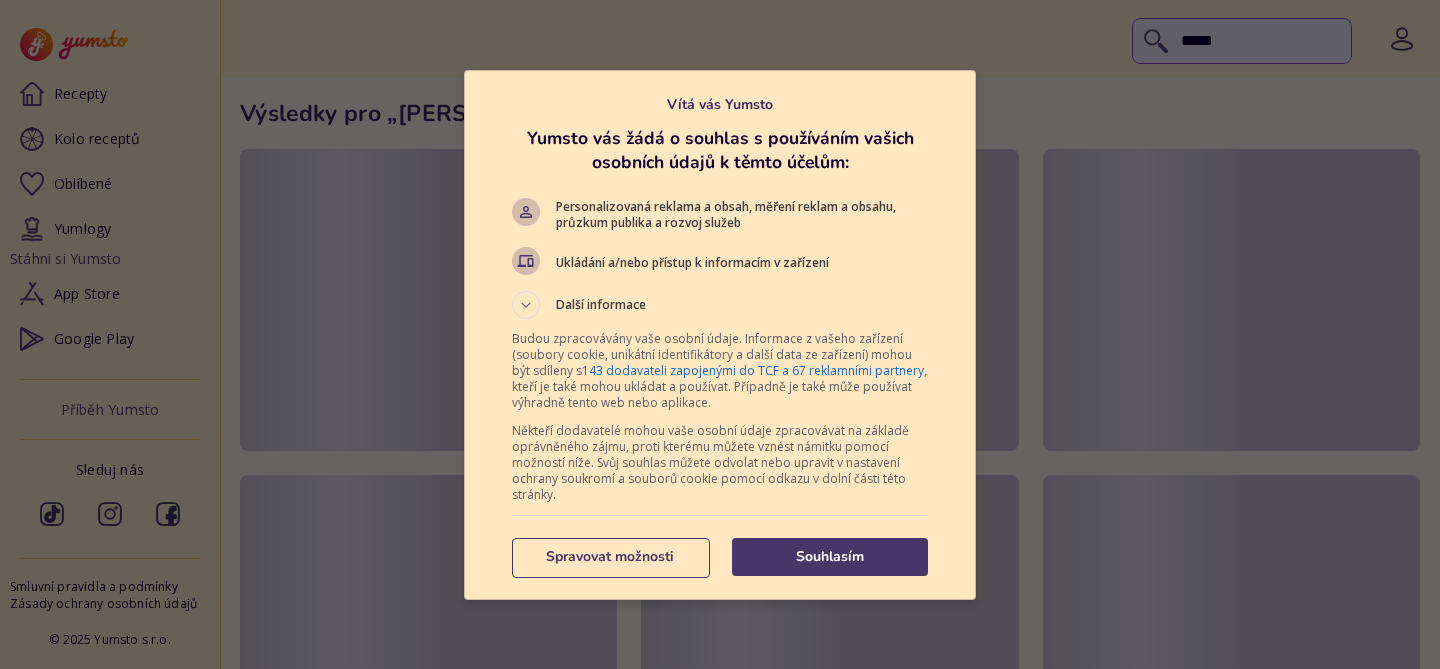 click on "***** Recepty Kolo receptů Oblíbené Yumlogy Stáhni si Yumsto App Store Google Play Příběh Yumsto Sleduj nás Smluvní pravidla a podmínky Zásady ochrany osobních údajů  © 2025 Yumsto s.r.o.  Výsledky pro „  burge  “
Vítá vás Yumsto Yumsto vás žádá o souhlas s používáním vašich osobních údajů k těmto účelům: Personalizovaná reklama a obsah, měření reklam a obsahu, průzkum publika a rozvoj služeb Ukládání a/nebo přístup k informacím v zařízení Další informace Jak své rozhodnutí mohu změnit? Co když souhlasit nebudu? Na jakém principu funguje oprávněný zájem? Musím souhlasit se vším? Budou zpracovávány vaše osobní údaje. Informace z vašeho zařízení (soubory cookie, unikátní identifikátory a další data ze zařízení) mohou být sdíleny s  143 dodavateli zapojenými do TCF a 67 reklamními partnery Souhlasím Spravovat možnosti Předvolby dat Správa dat Dodavatelé TCF Zobrazit podrobnosti" at bounding box center (720, 1258) 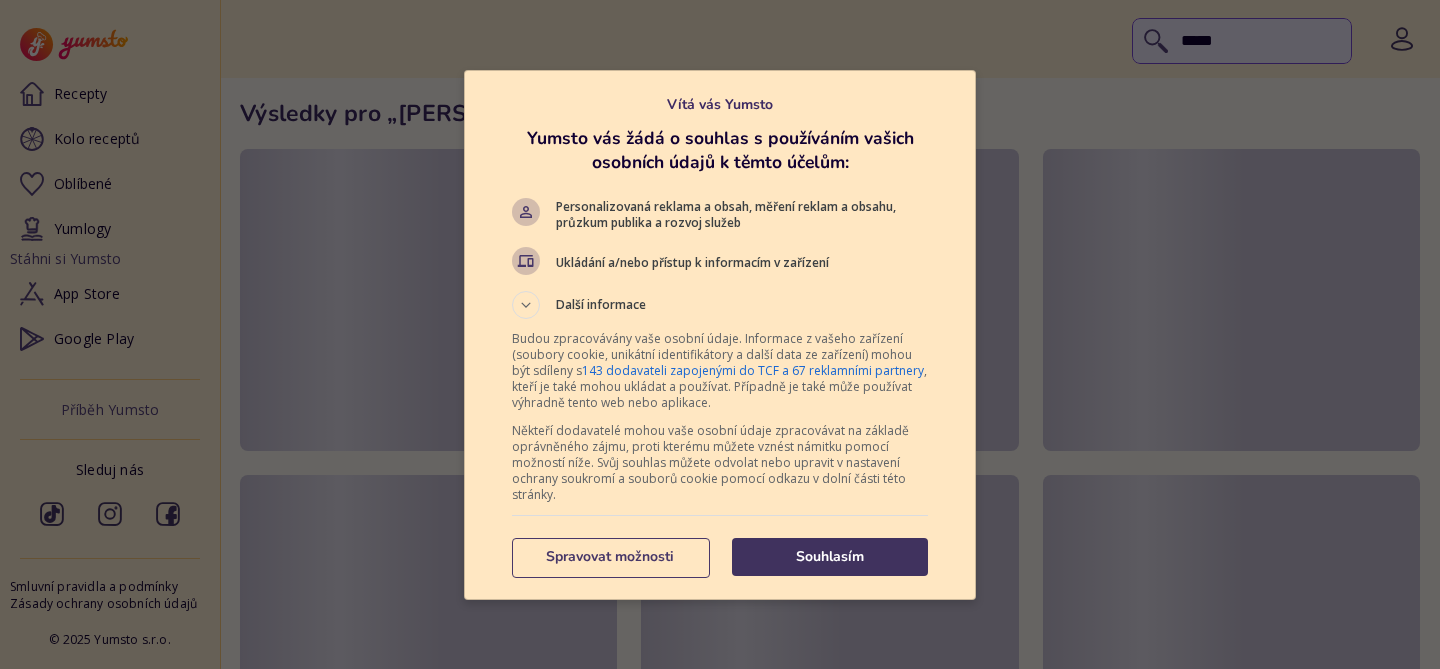 click on "Souhlasím" at bounding box center (830, 557) 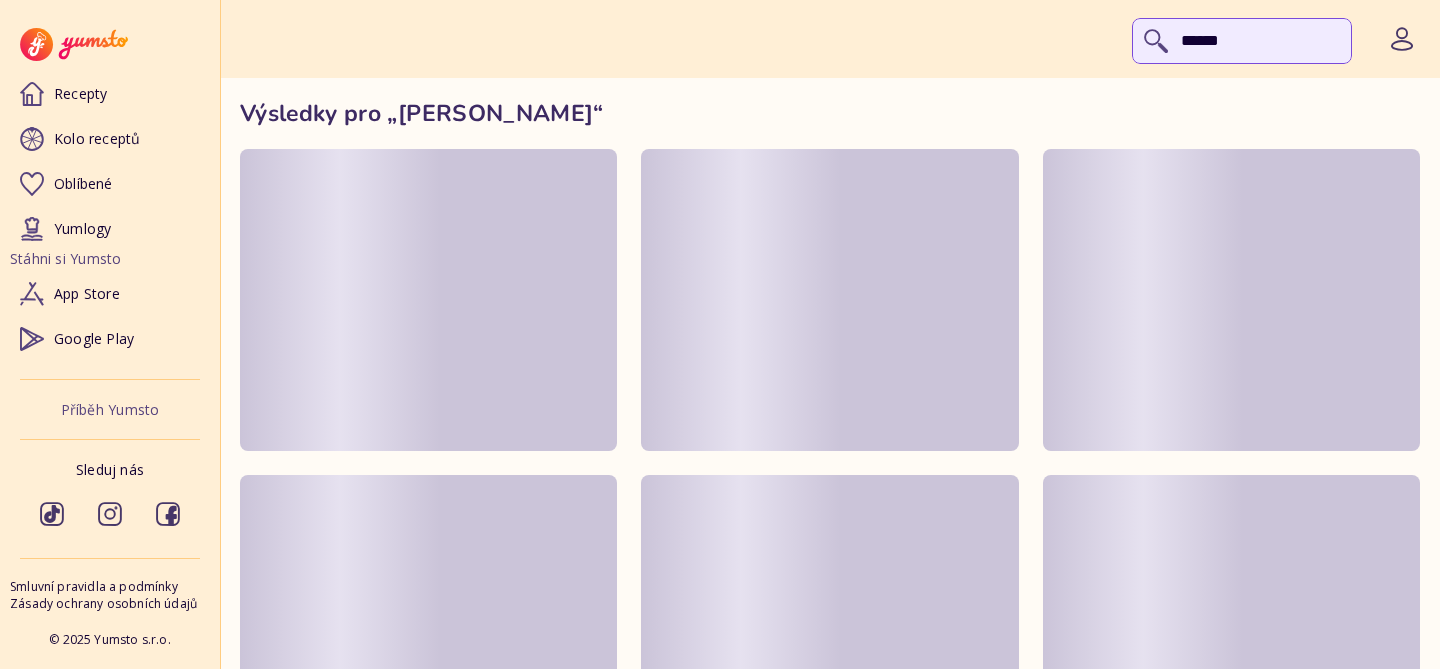 type on "******" 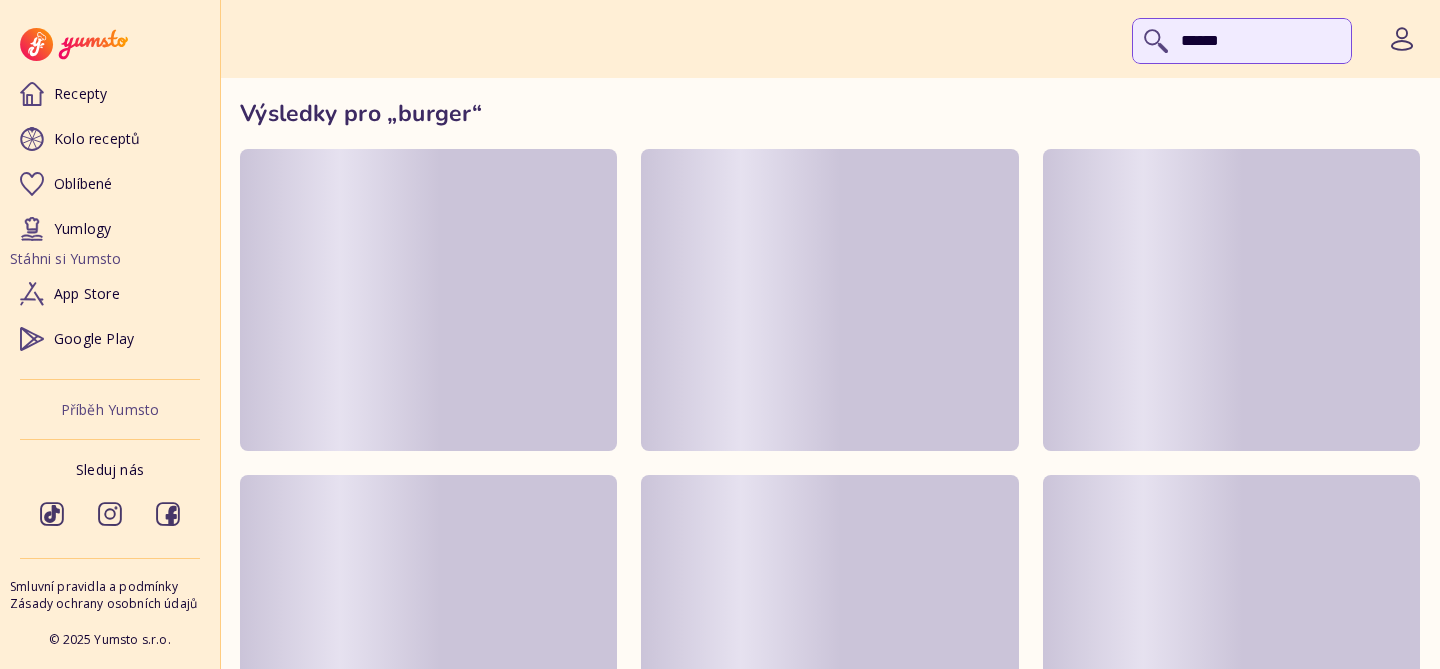 click on "******" at bounding box center (1242, 41) 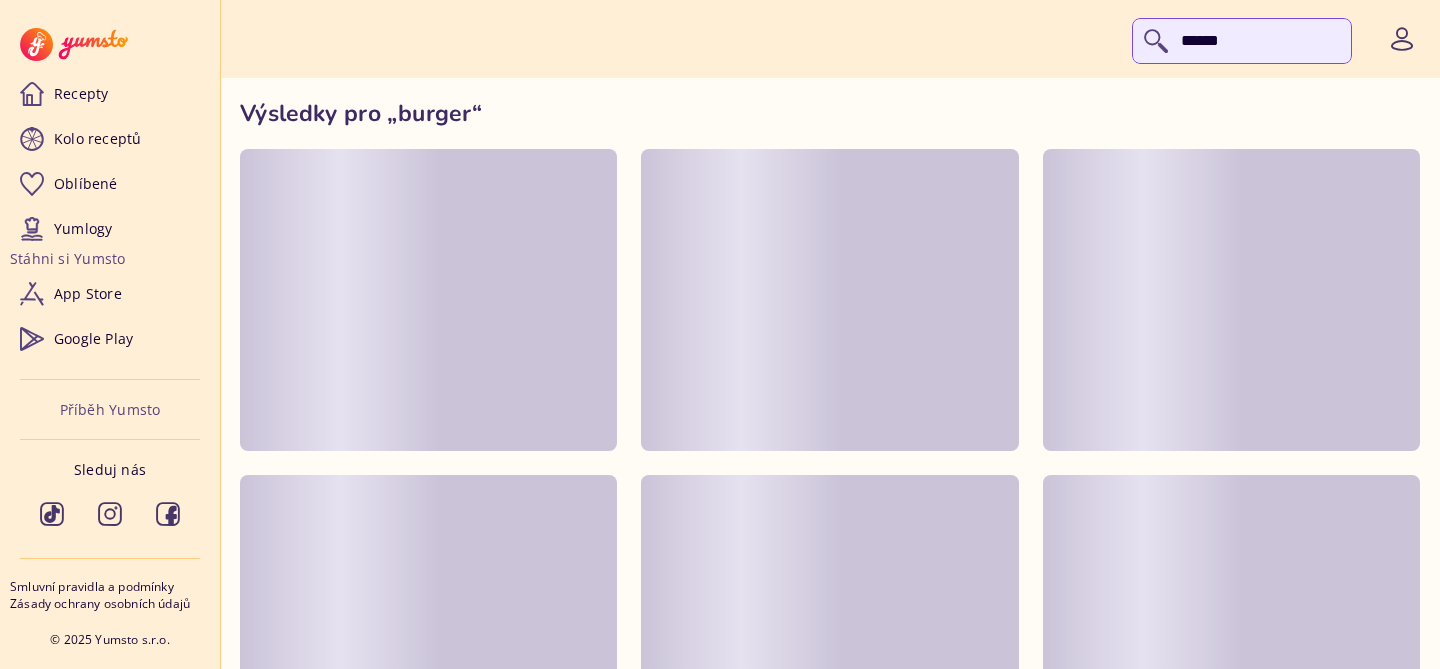 scroll, scrollTop: 0, scrollLeft: 0, axis: both 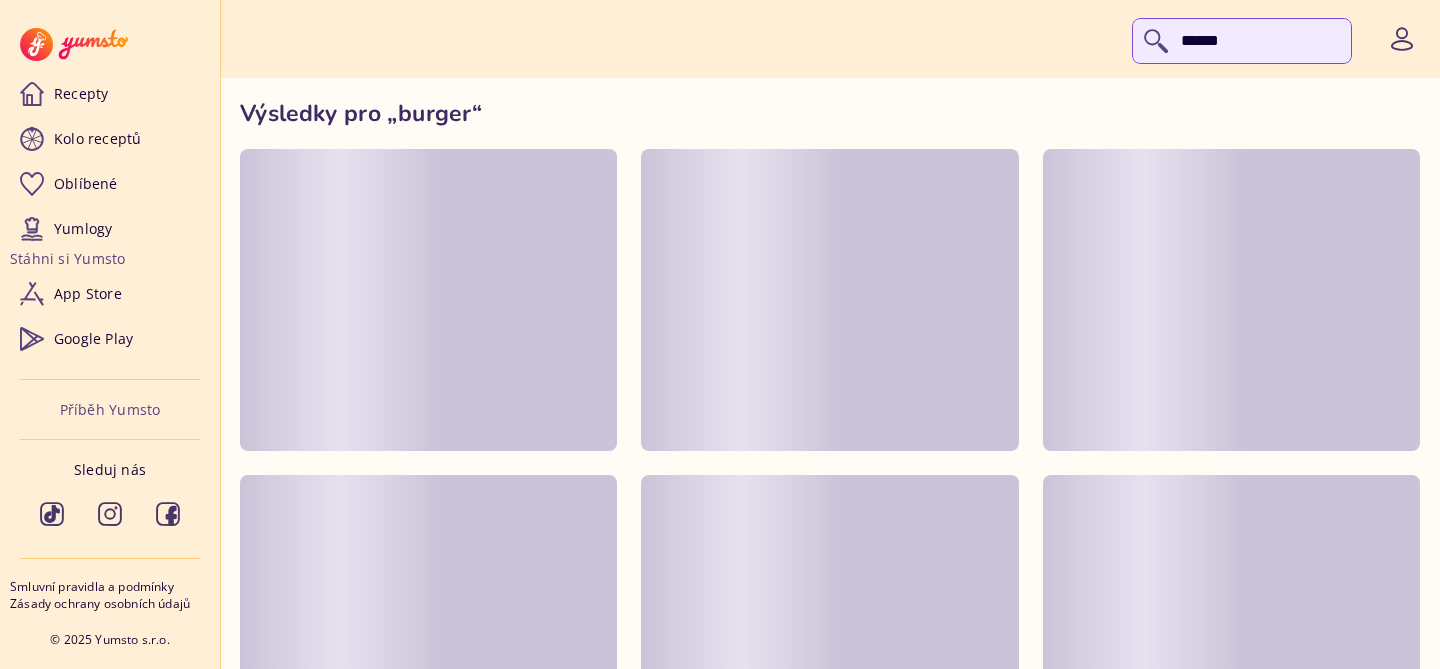 click on "******" at bounding box center [1242, 41] 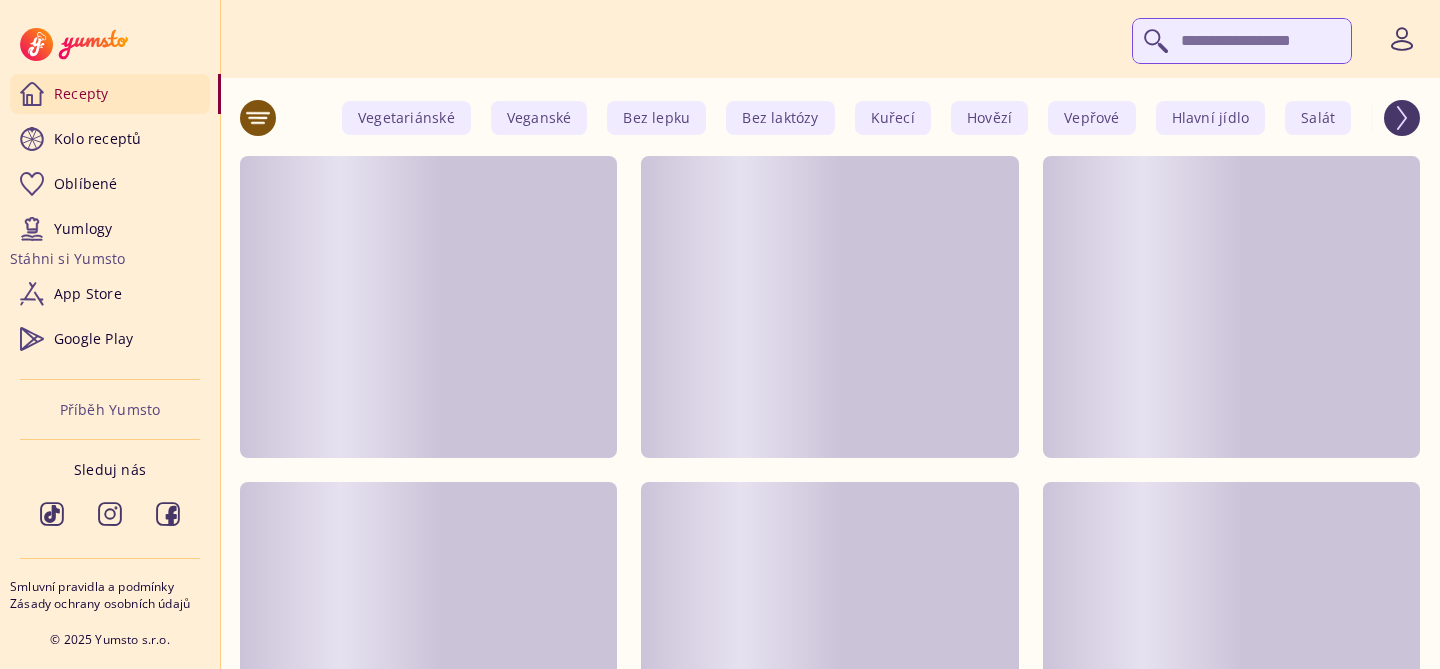 scroll, scrollTop: 0, scrollLeft: 0, axis: both 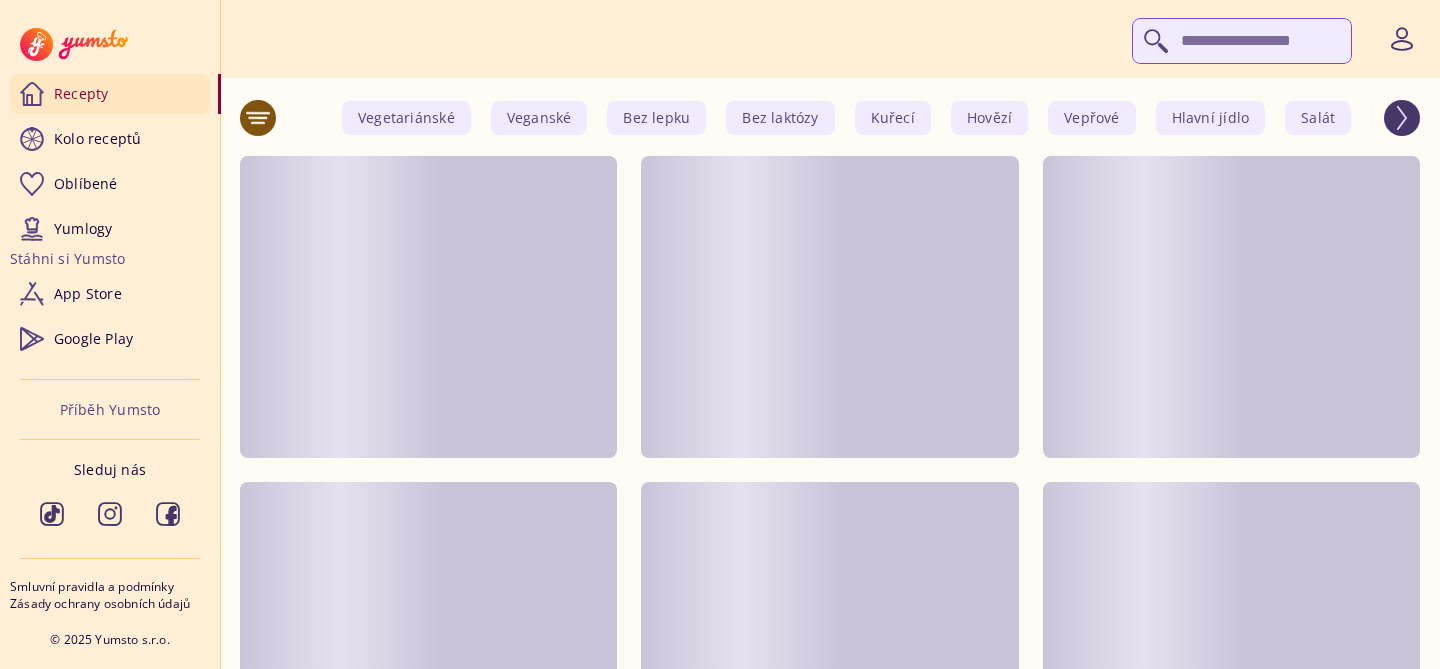 click at bounding box center [1242, 41] 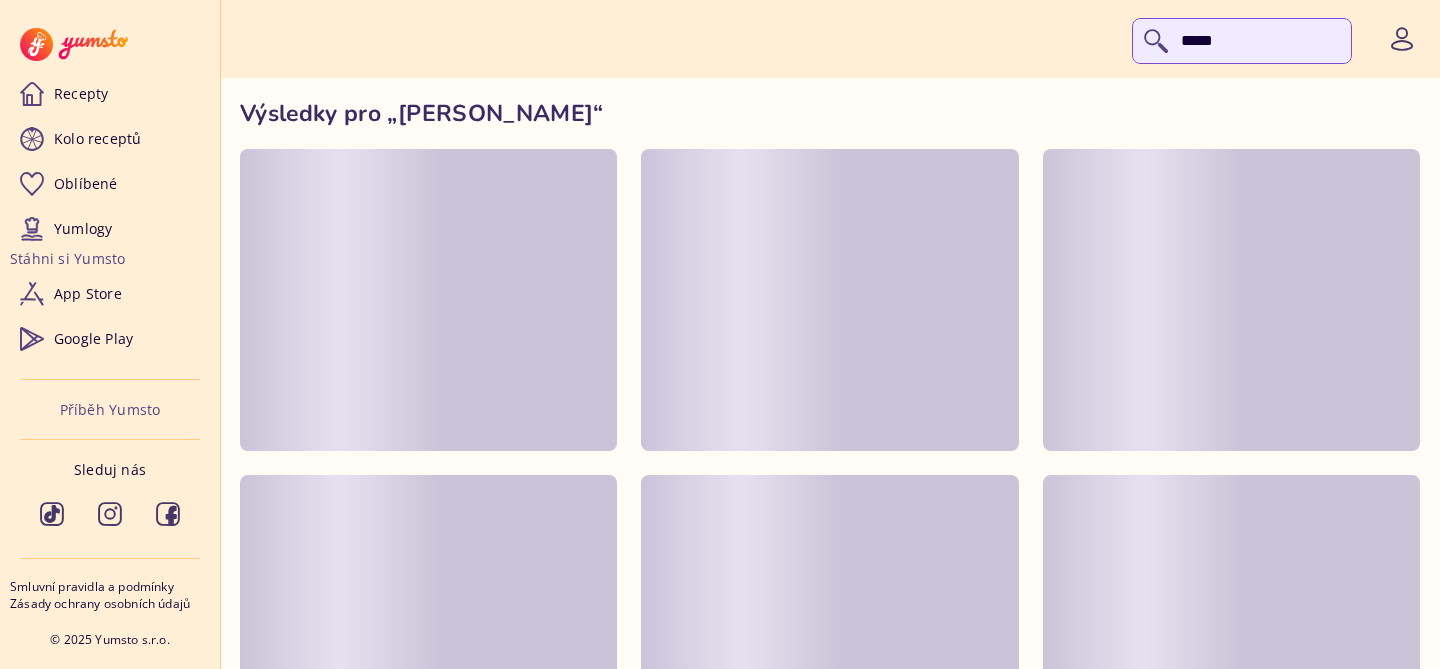 type on "******" 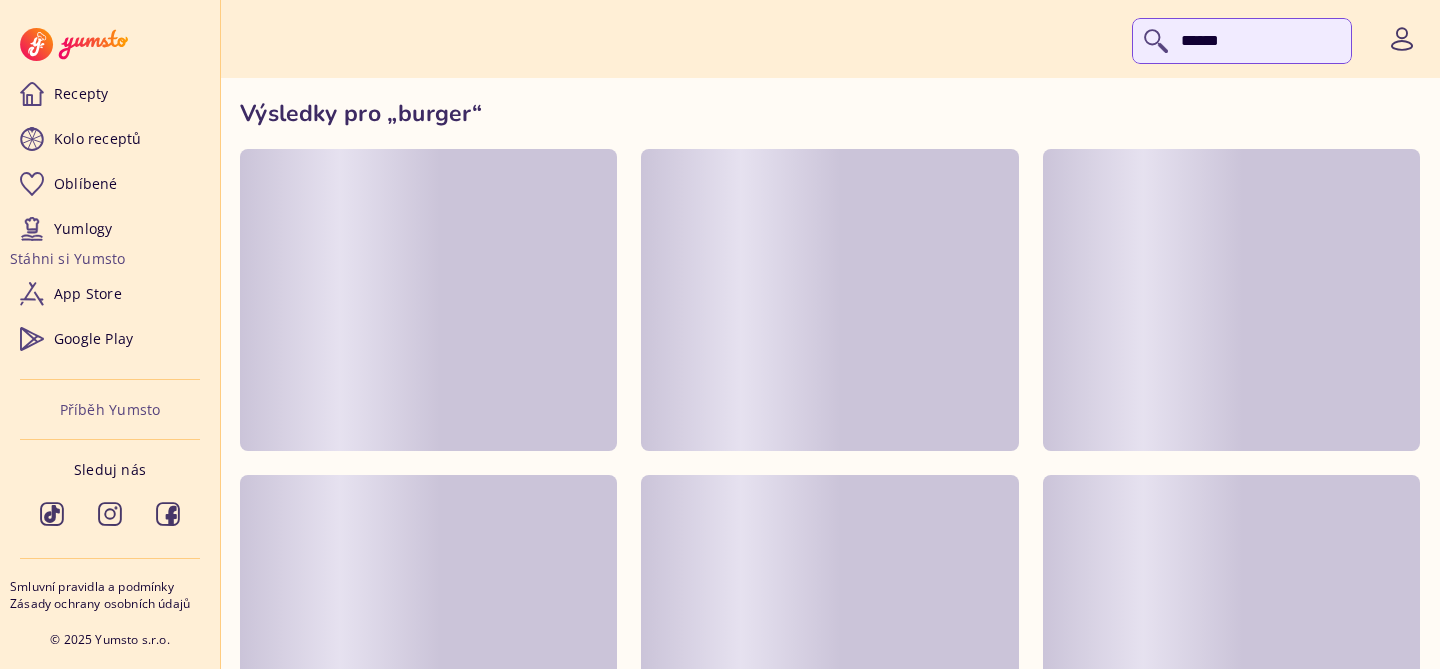 scroll, scrollTop: 0, scrollLeft: 0, axis: both 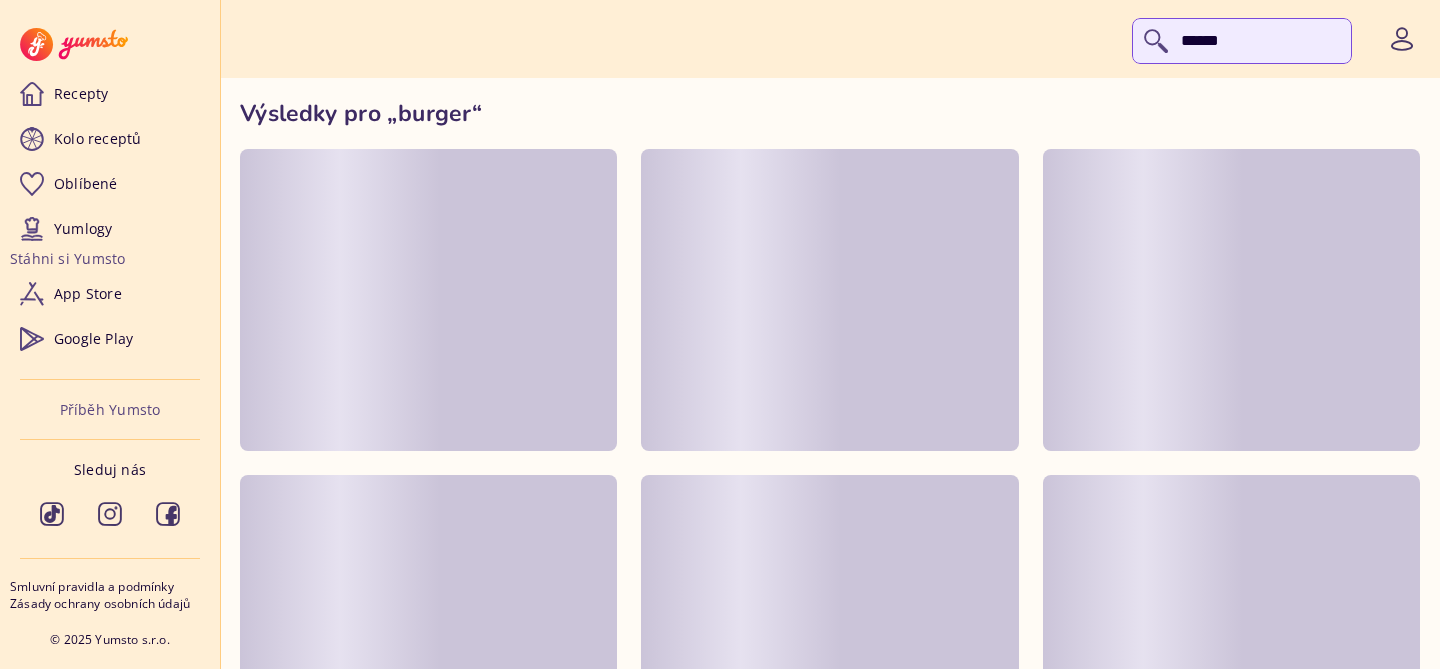 click 